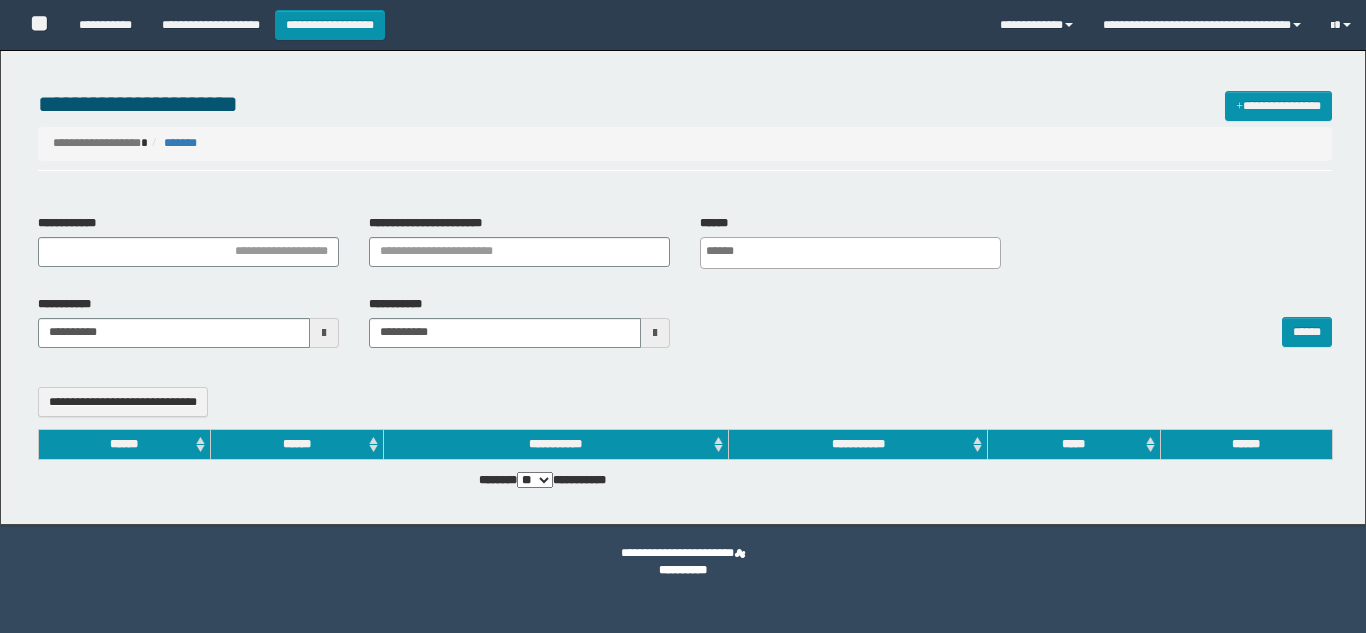 select 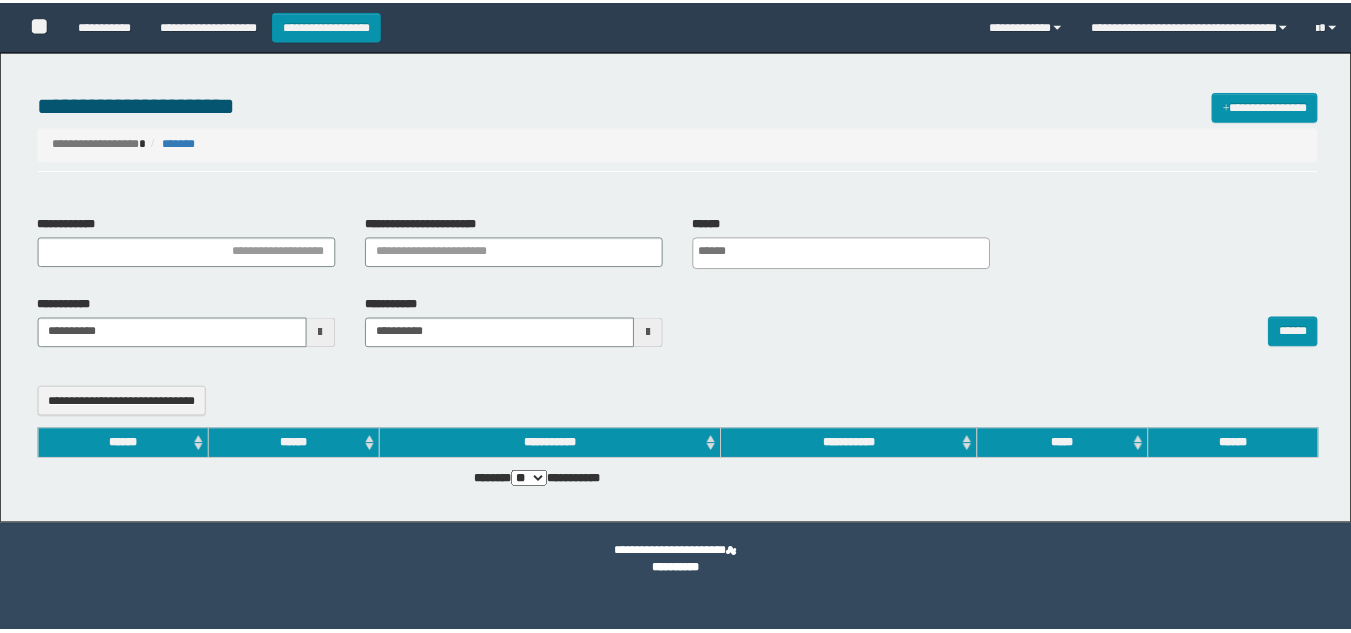 scroll, scrollTop: 0, scrollLeft: 0, axis: both 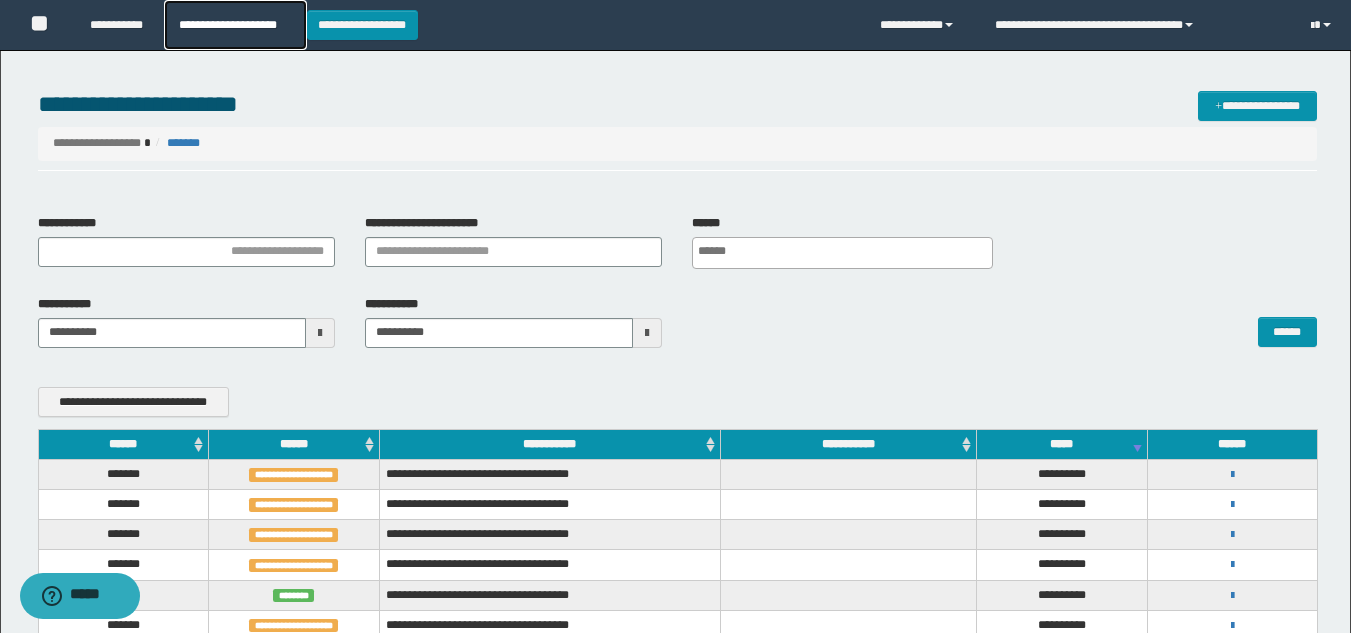click on "**********" at bounding box center [235, 25] 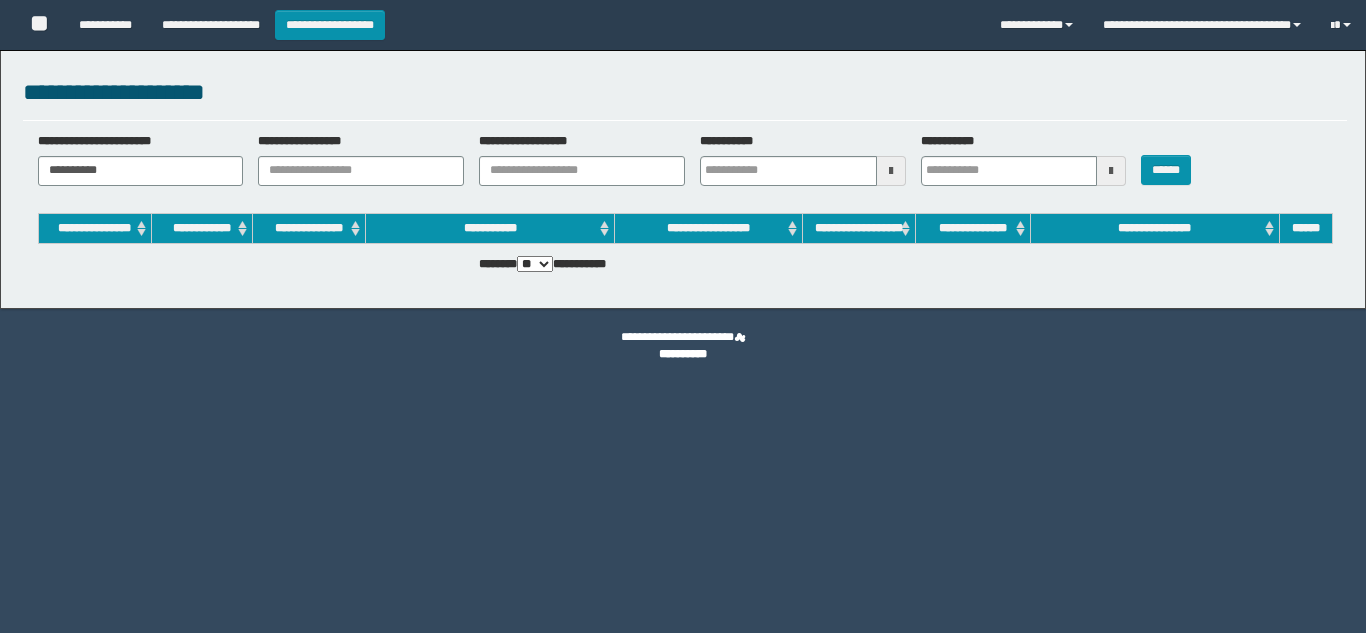 scroll, scrollTop: 0, scrollLeft: 0, axis: both 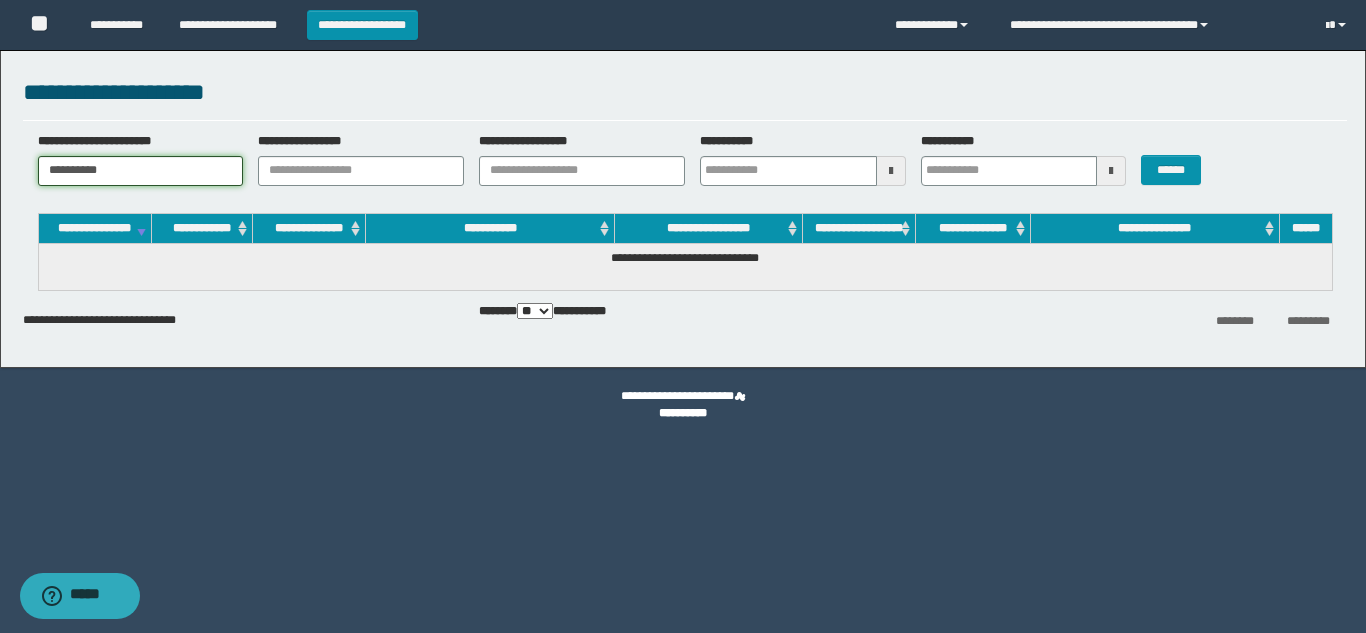drag, startPoint x: 148, startPoint y: 171, endPoint x: 0, endPoint y: 106, distance: 161.64467 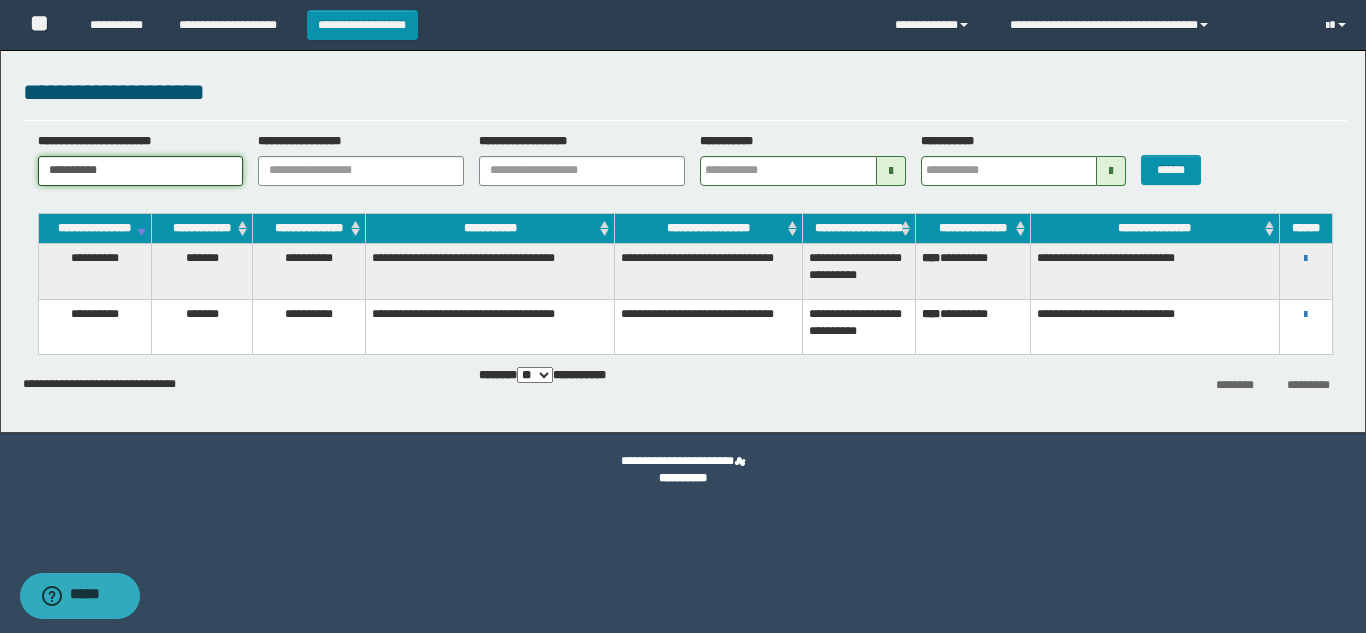 drag, startPoint x: 142, startPoint y: 165, endPoint x: 0, endPoint y: 163, distance: 142.01408 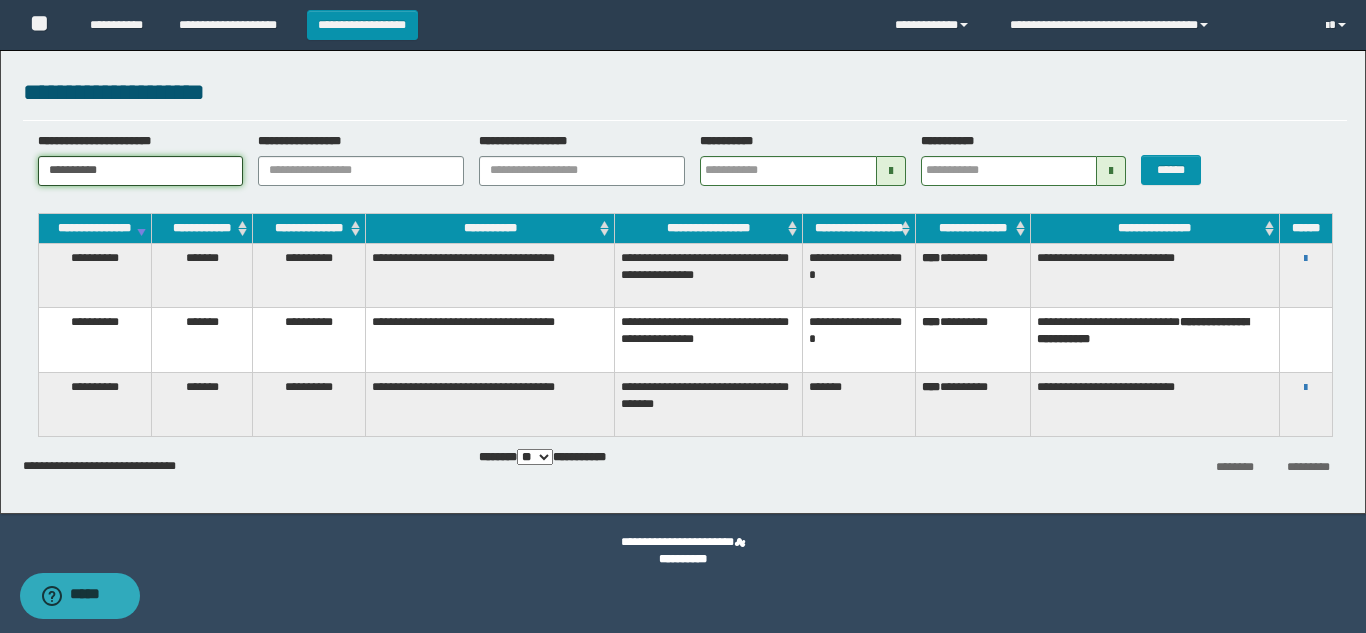 drag, startPoint x: 162, startPoint y: 161, endPoint x: 0, endPoint y: 143, distance: 162.99693 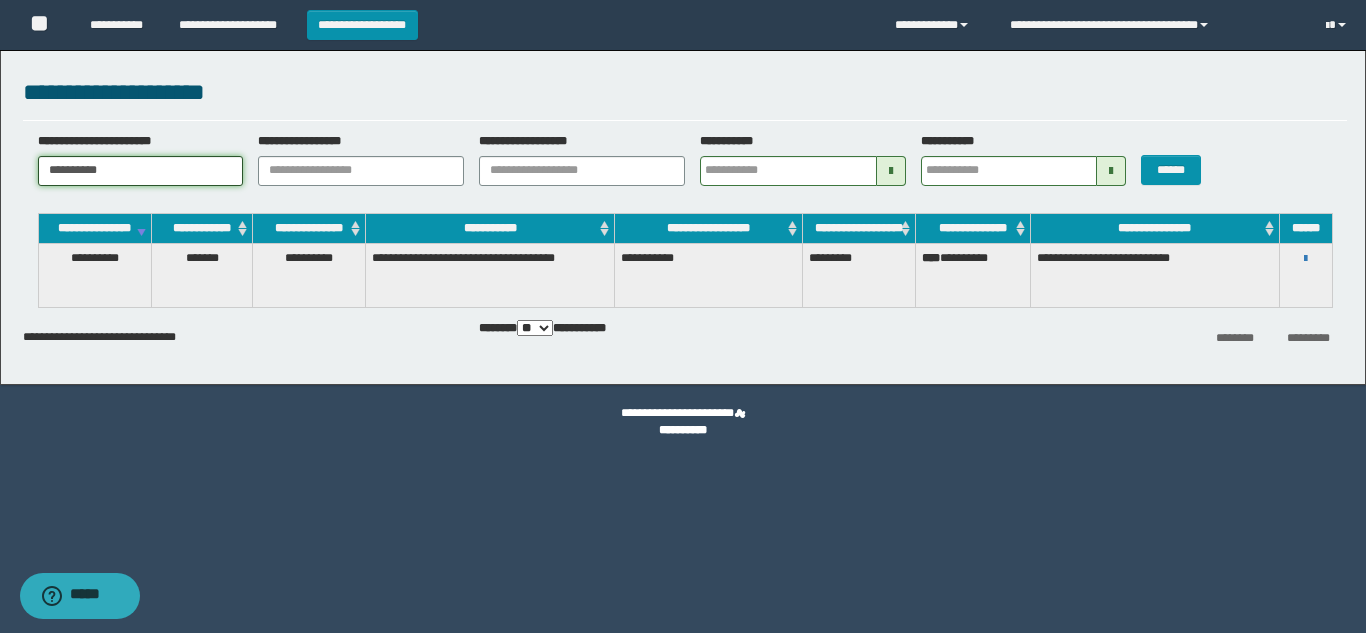 drag, startPoint x: 128, startPoint y: 156, endPoint x: 0, endPoint y: 168, distance: 128.56126 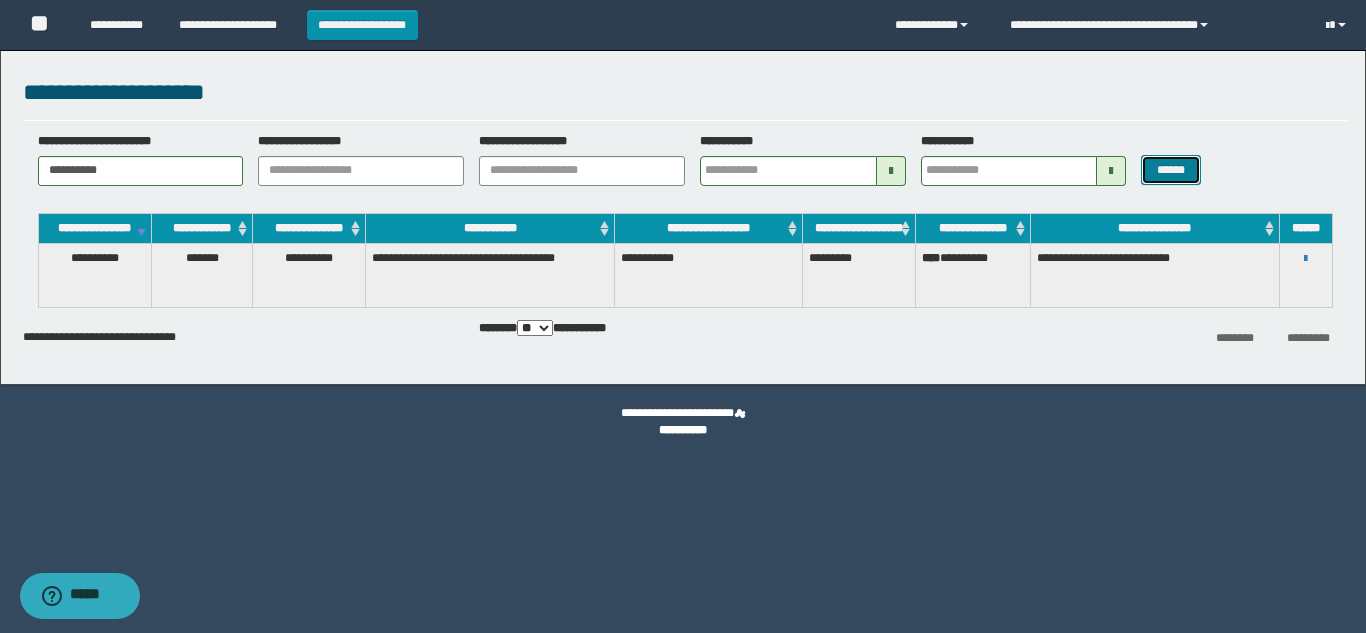 click on "******" at bounding box center [1170, 170] 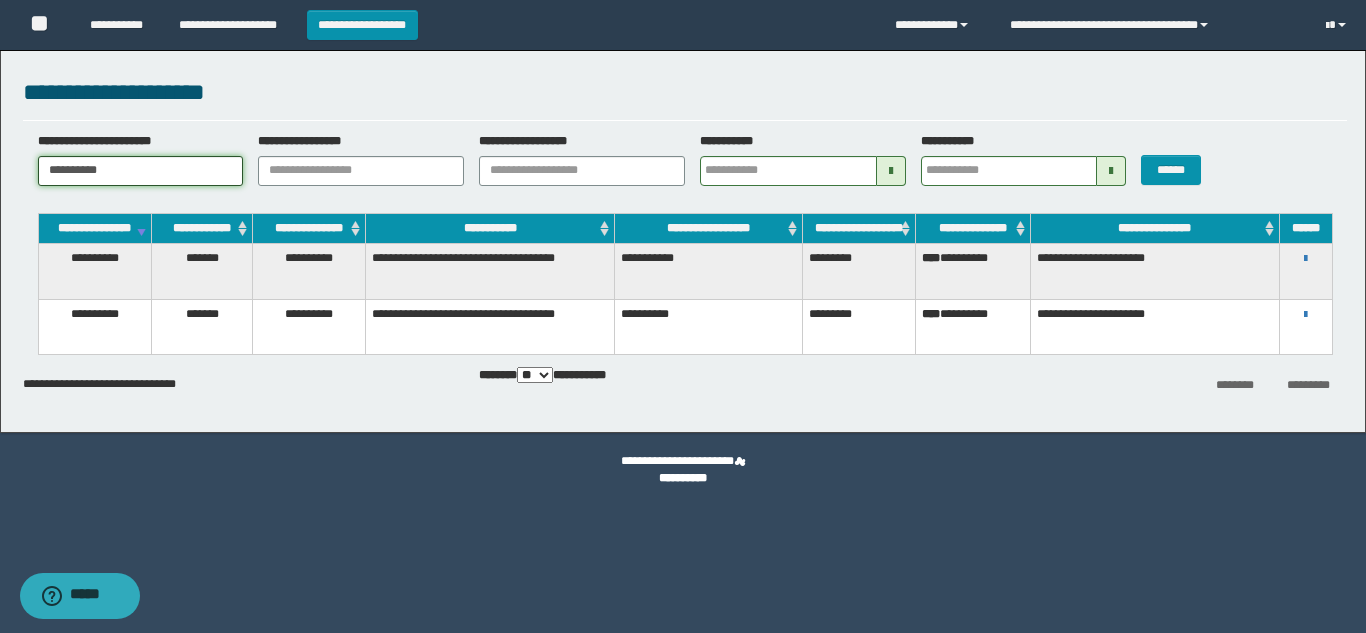 drag, startPoint x: 138, startPoint y: 179, endPoint x: 0, endPoint y: 142, distance: 142.87407 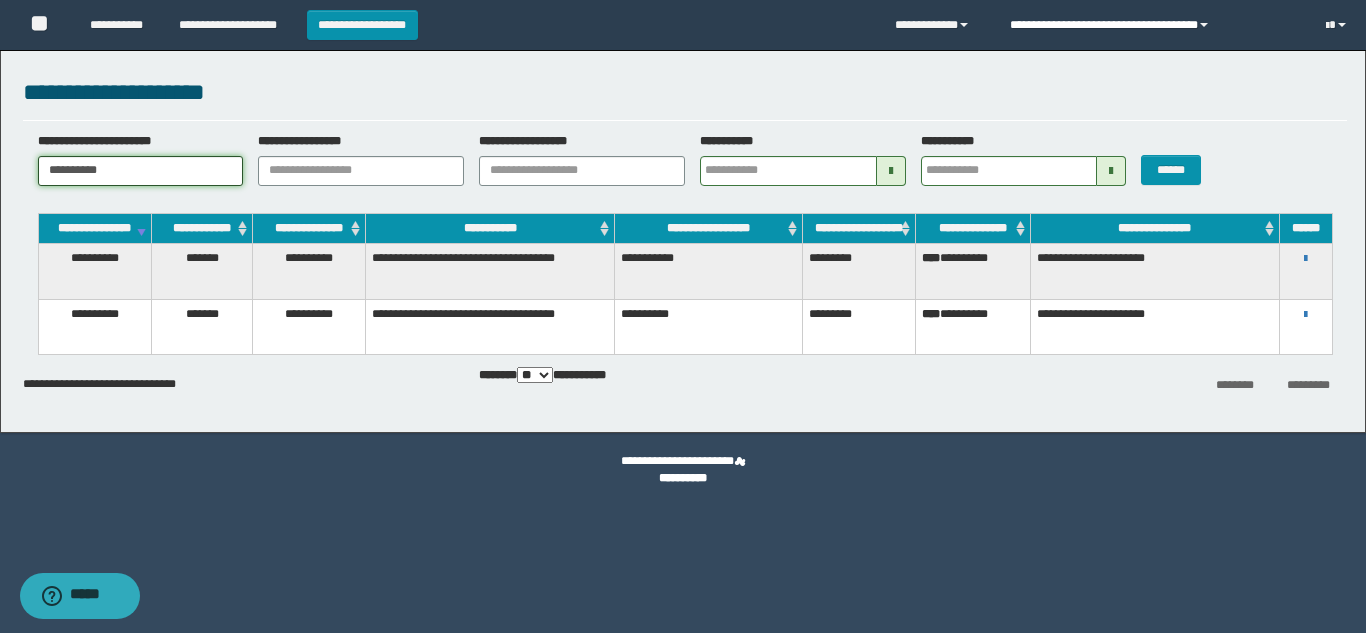 type on "**********" 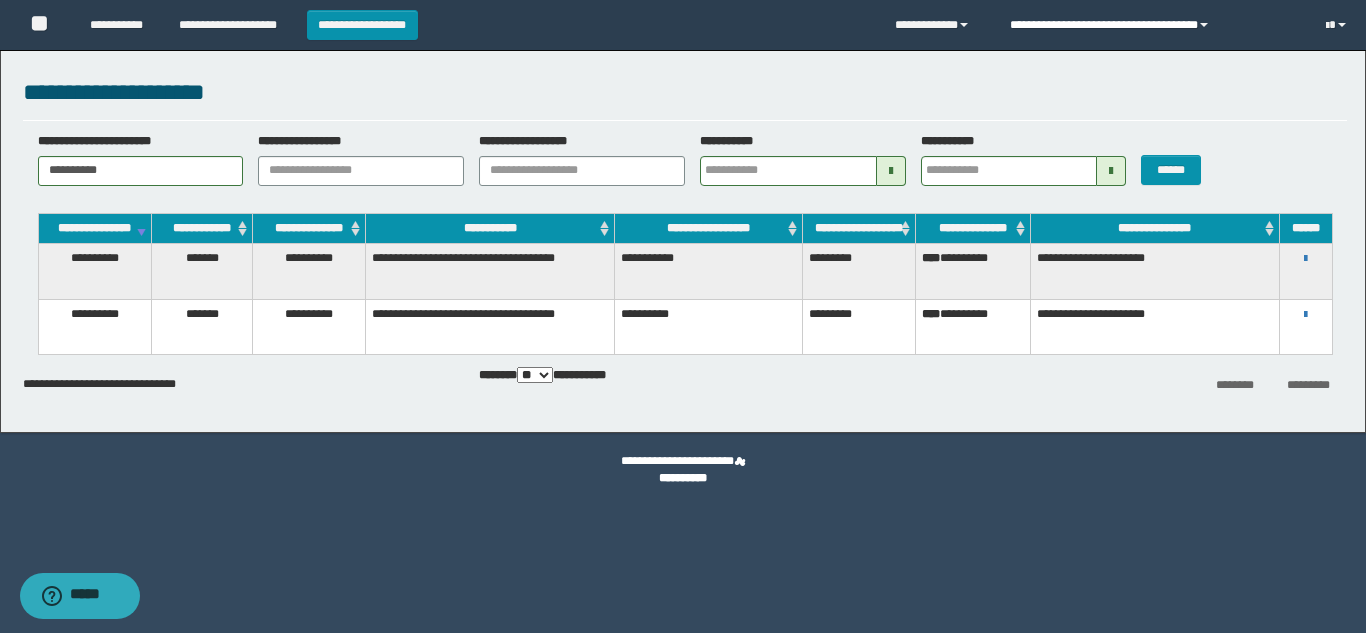 click on "**********" at bounding box center [1152, 25] 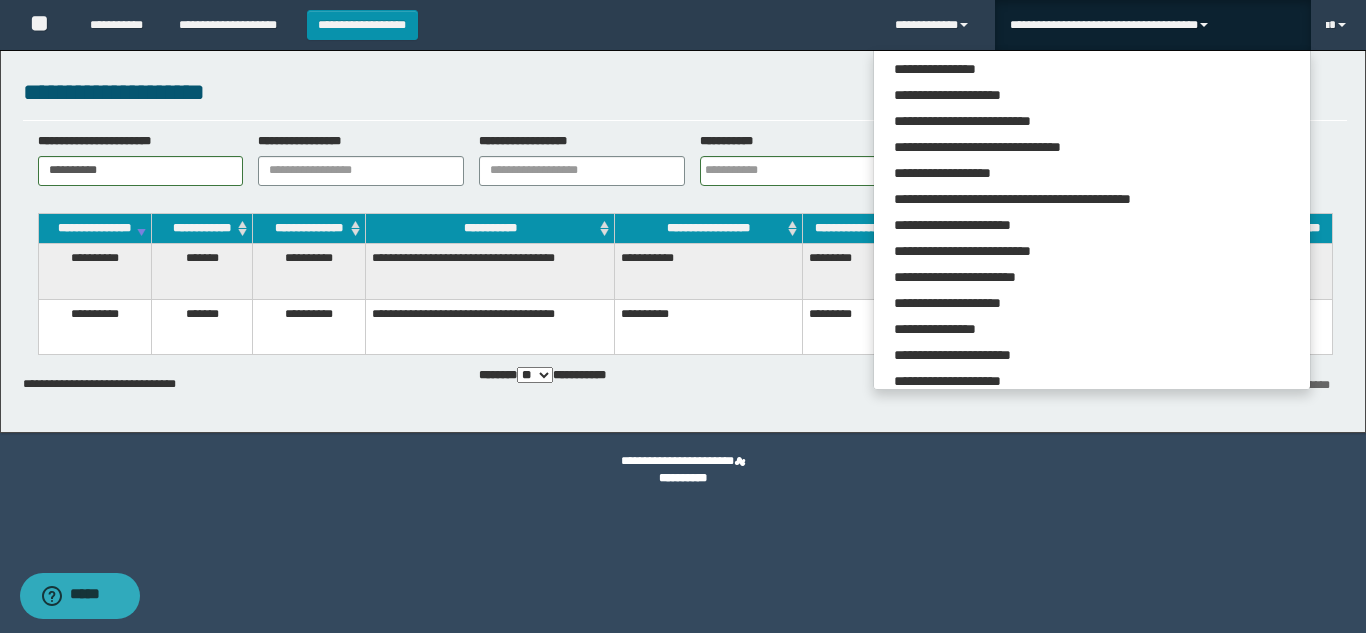 scroll, scrollTop: 88, scrollLeft: 0, axis: vertical 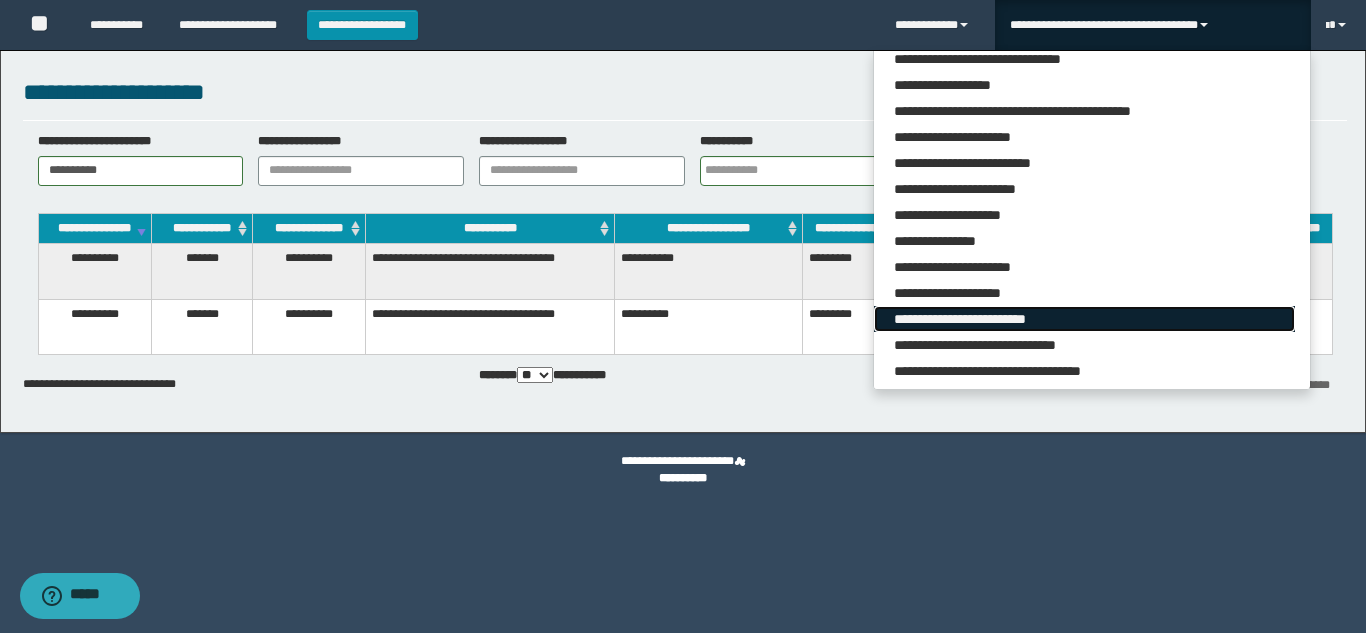 click on "**********" at bounding box center [1084, 319] 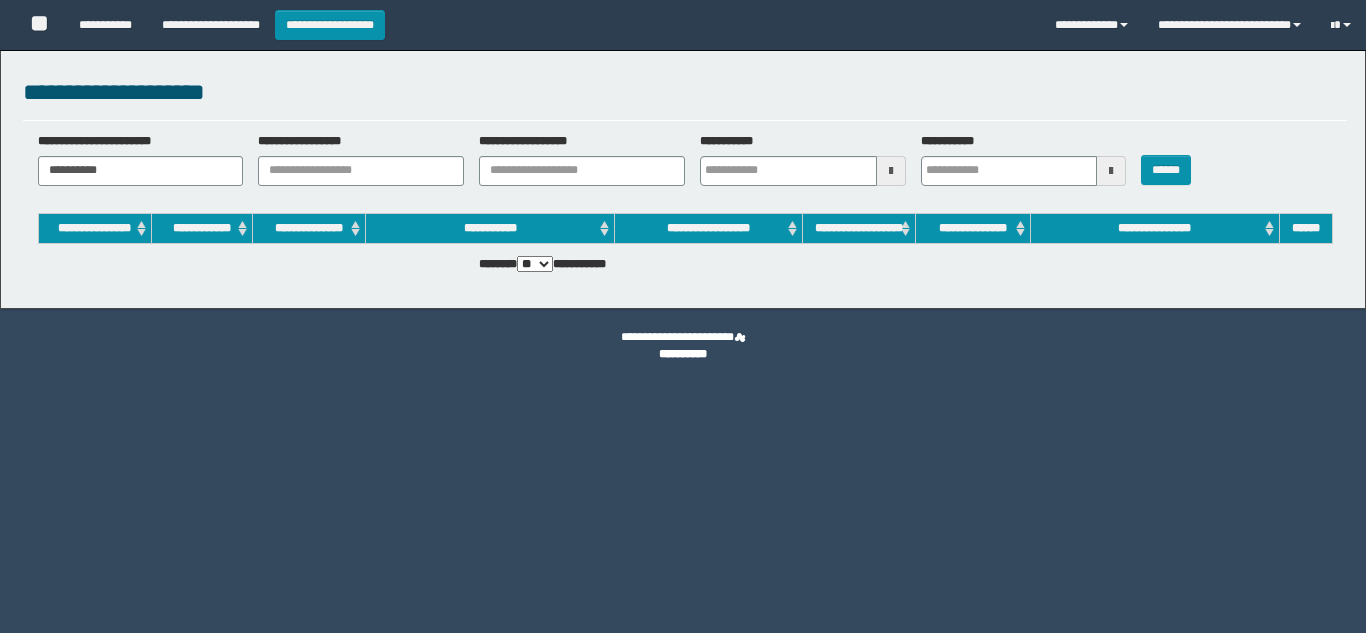 scroll, scrollTop: 0, scrollLeft: 0, axis: both 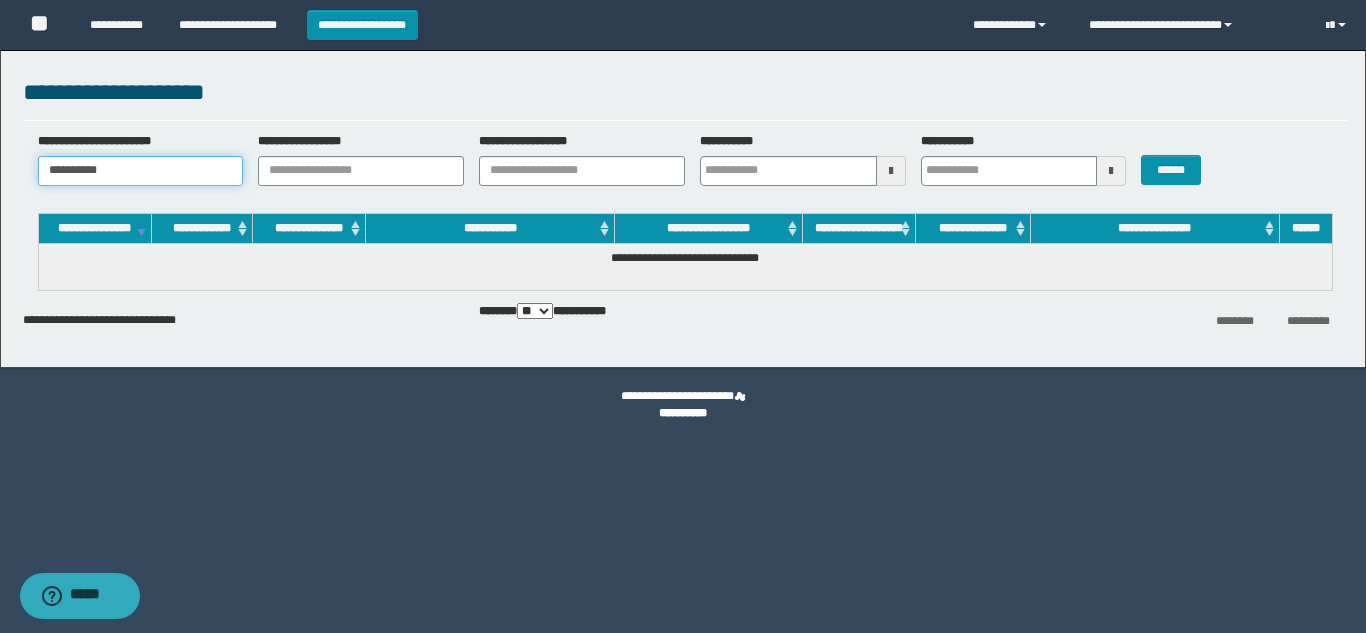 click on "**********" at bounding box center (141, 171) 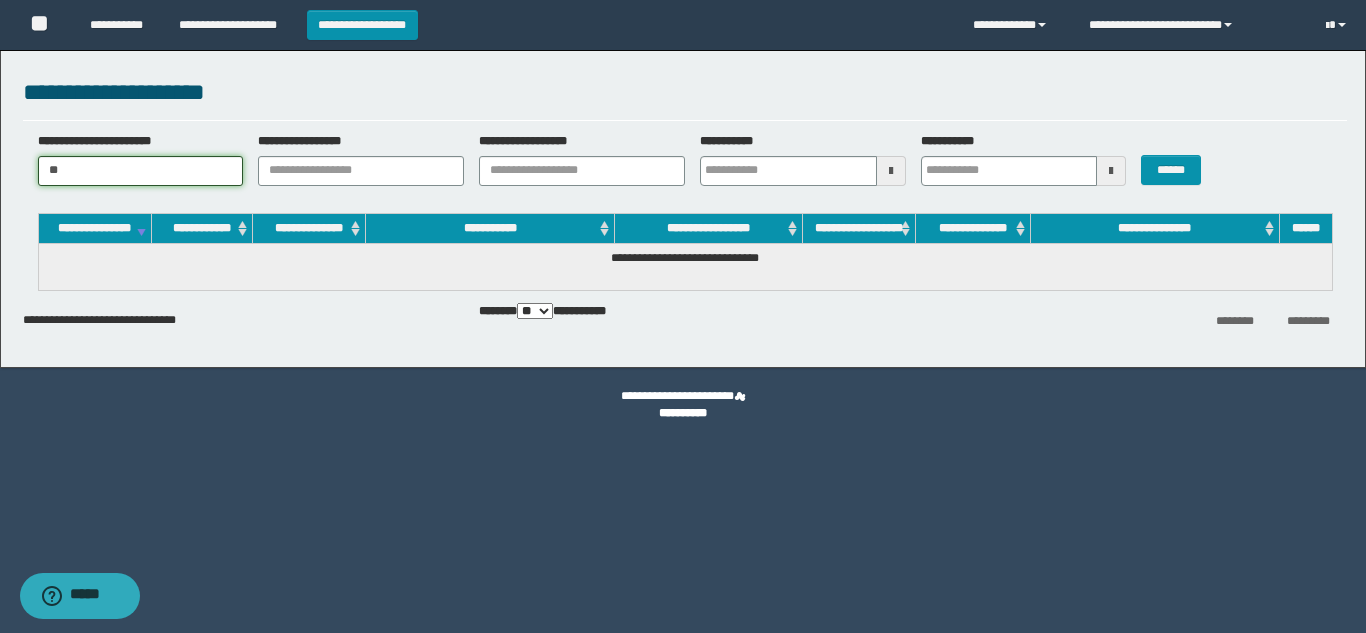 type on "*" 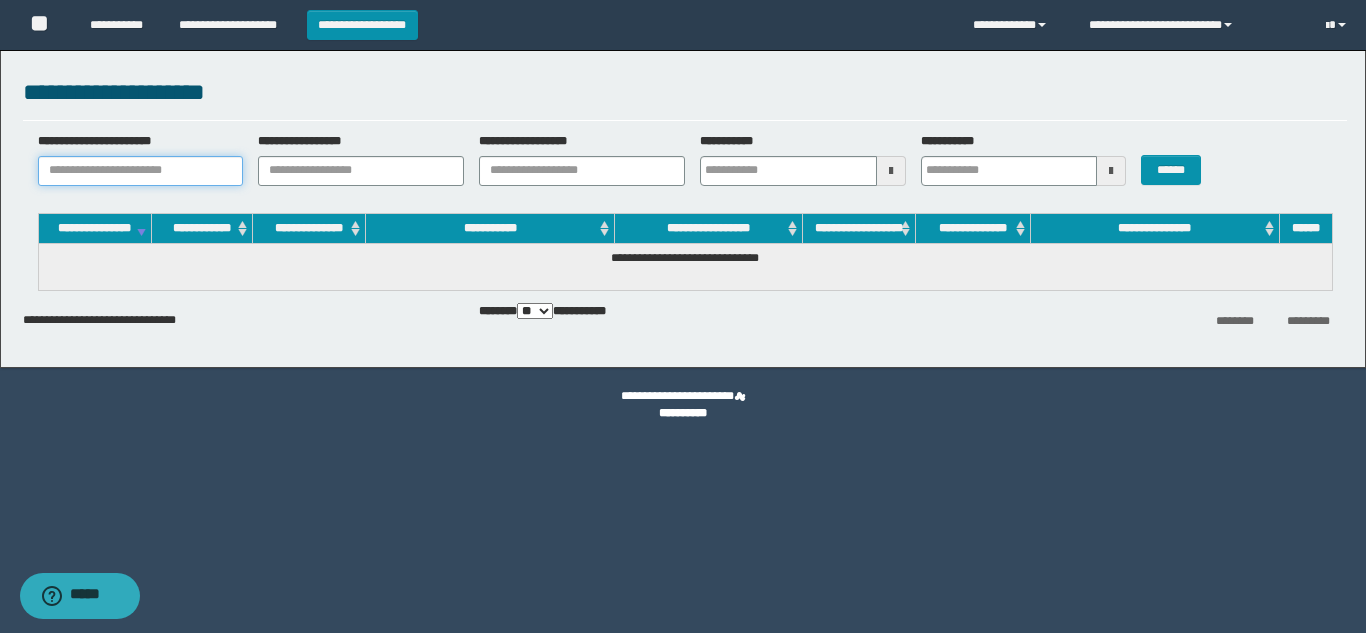 paste on "**********" 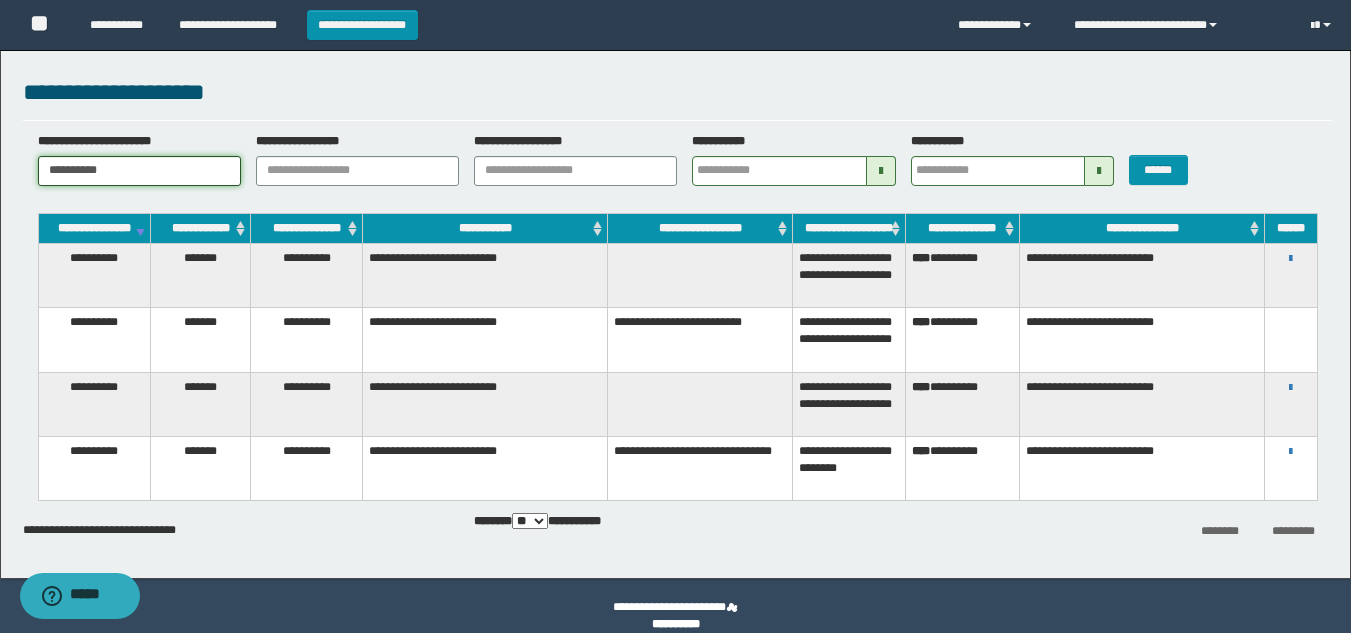 drag, startPoint x: 150, startPoint y: 162, endPoint x: 0, endPoint y: 80, distance: 170.95029 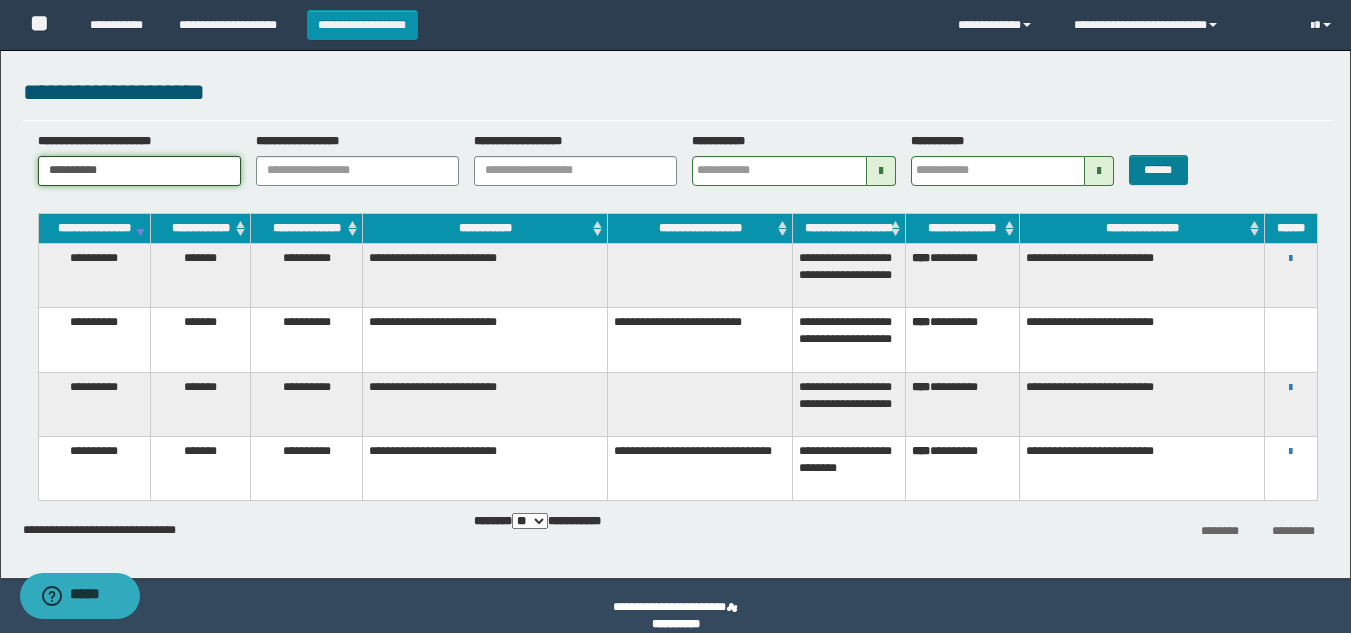 type on "**********" 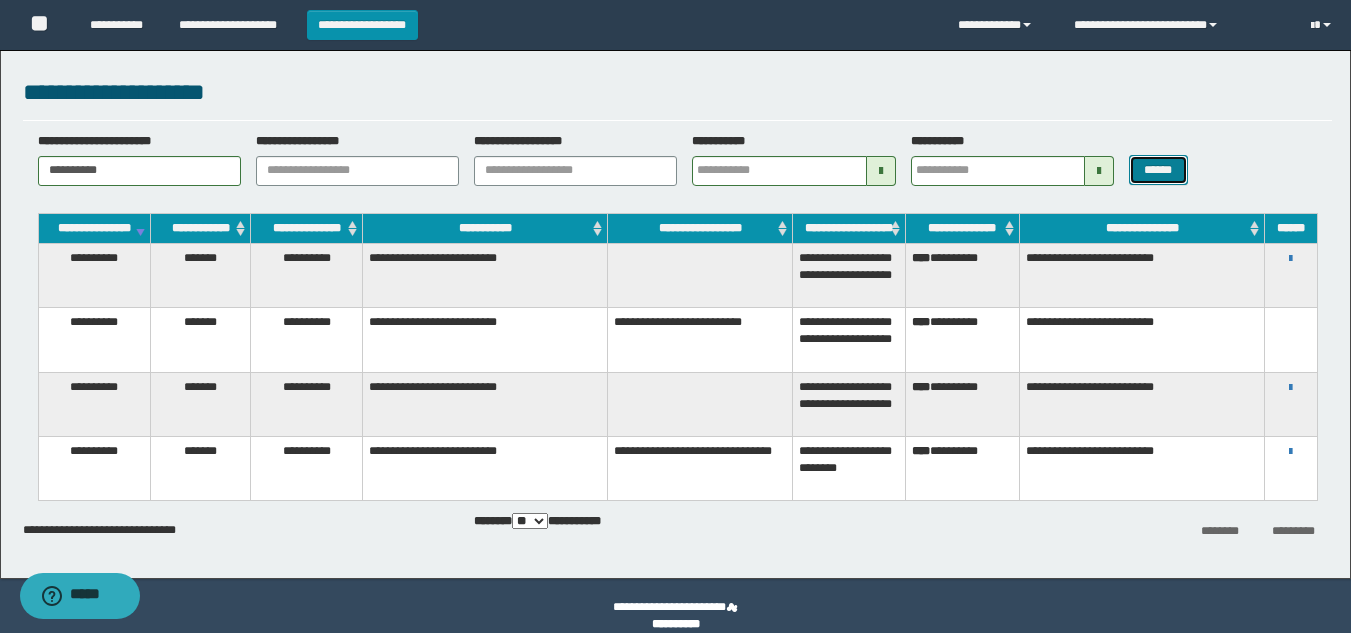 click on "******" at bounding box center [1158, 170] 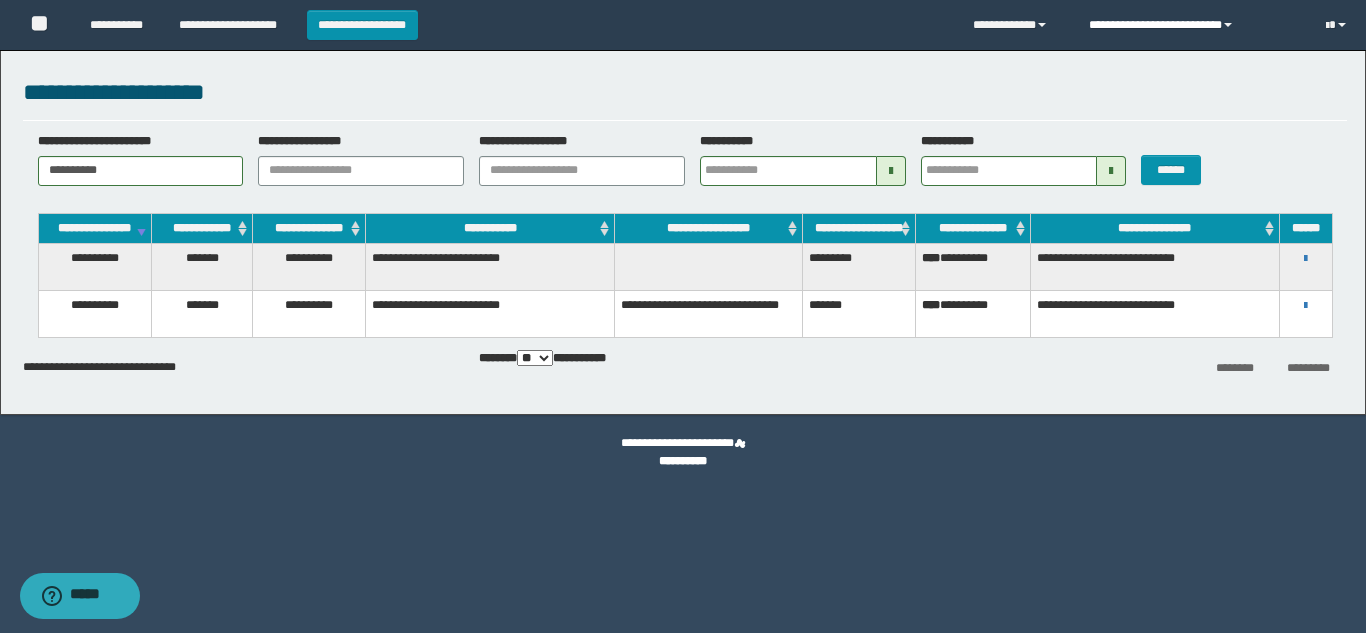 click on "**********" at bounding box center (1192, 25) 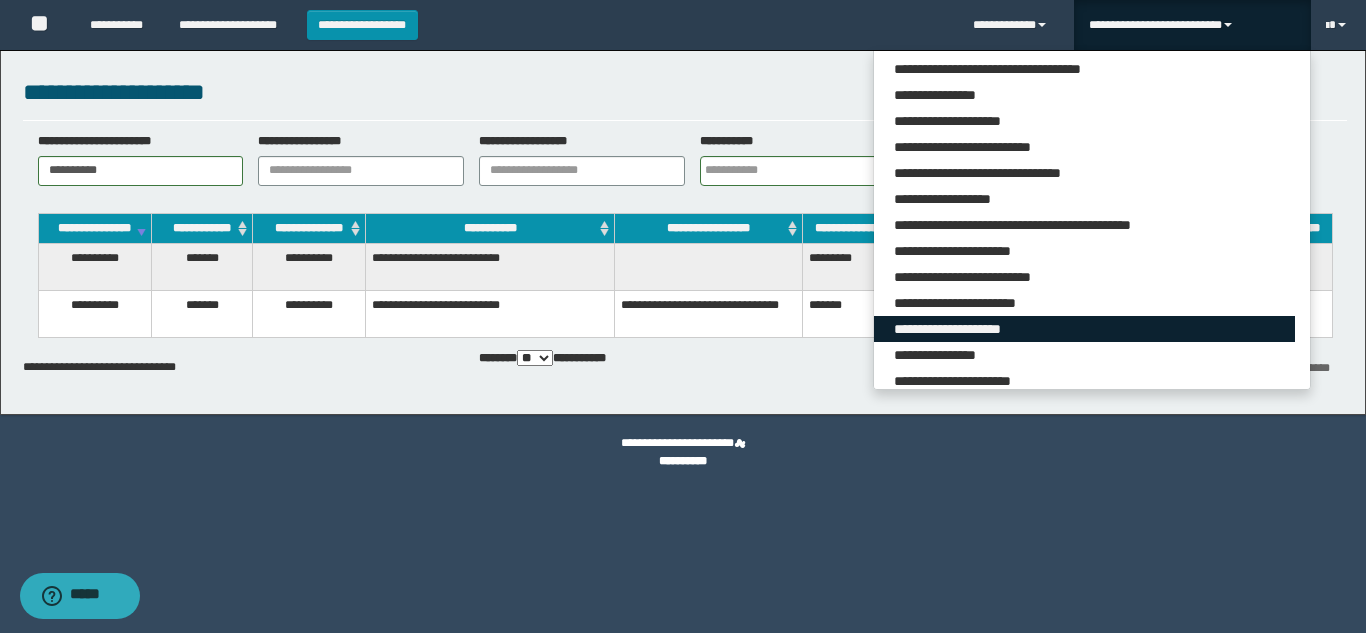 scroll, scrollTop: 88, scrollLeft: 0, axis: vertical 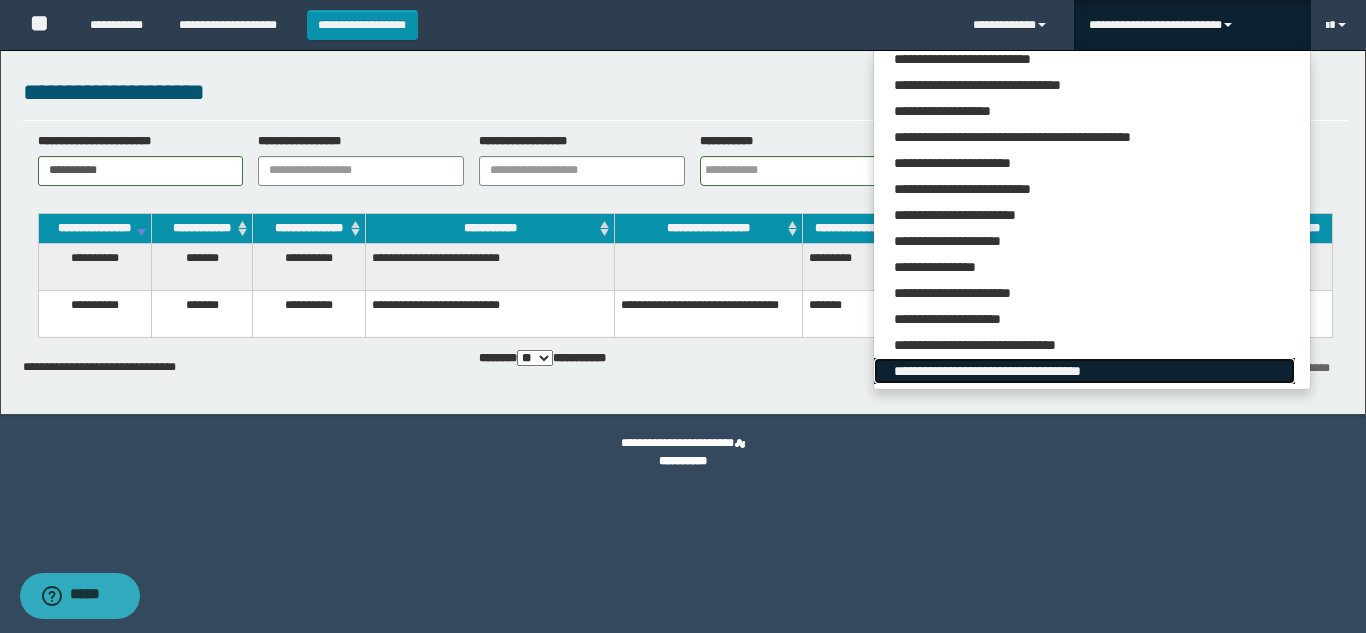 click on "**********" at bounding box center (1084, 371) 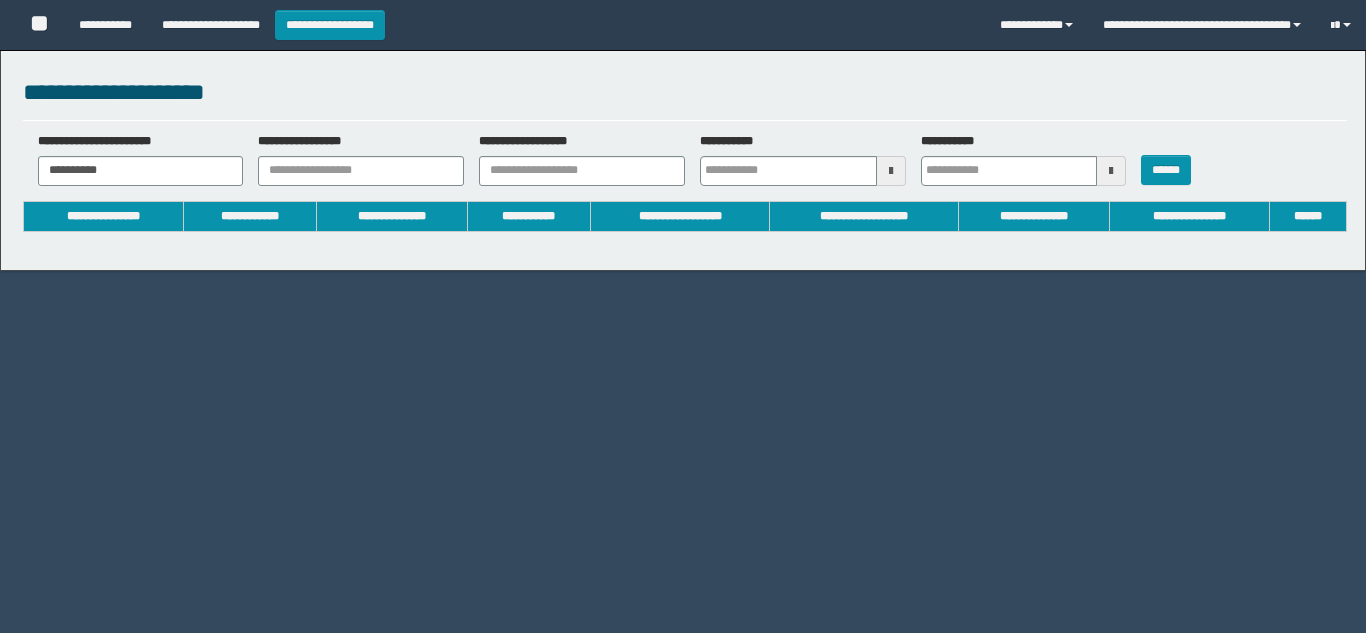 type 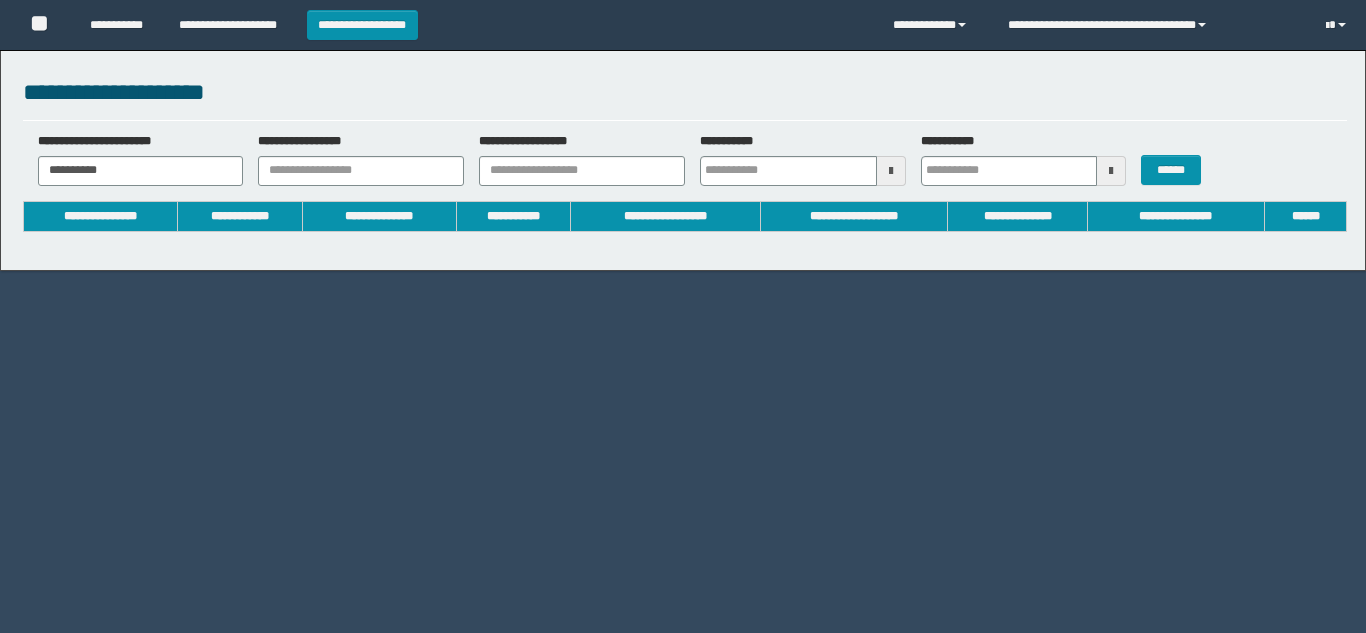 scroll, scrollTop: 0, scrollLeft: 0, axis: both 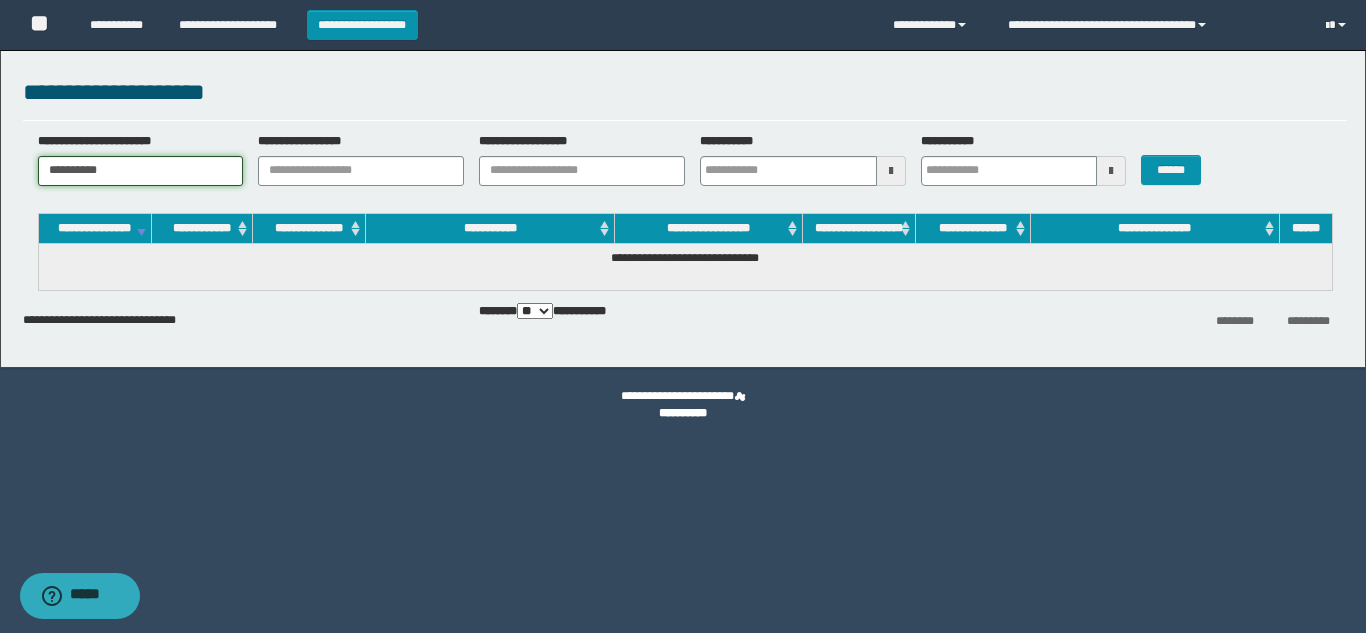 drag, startPoint x: 127, startPoint y: 175, endPoint x: 0, endPoint y: 96, distance: 149.56604 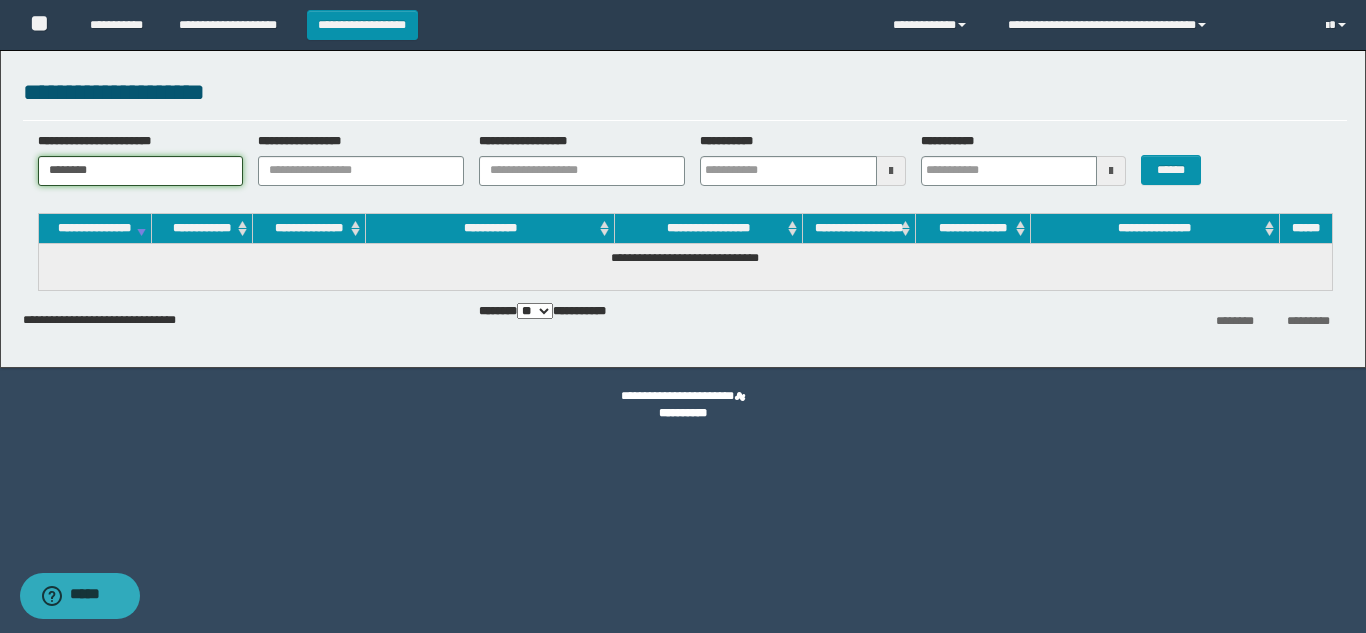 type 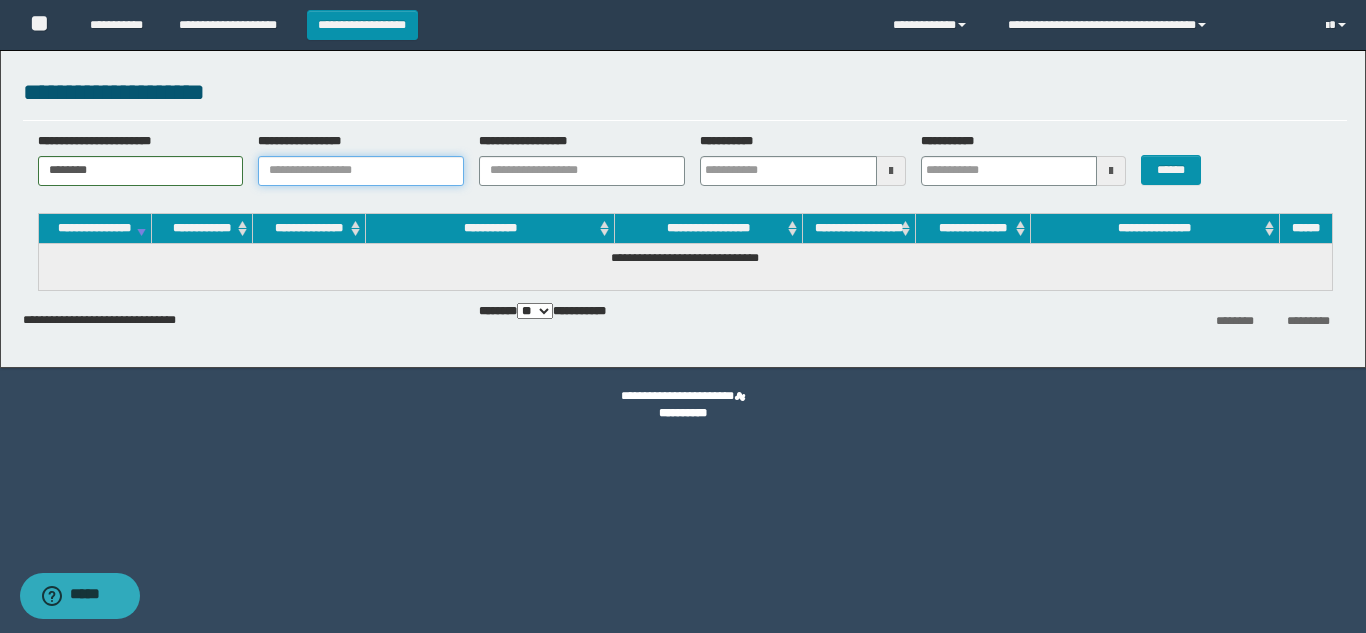 type 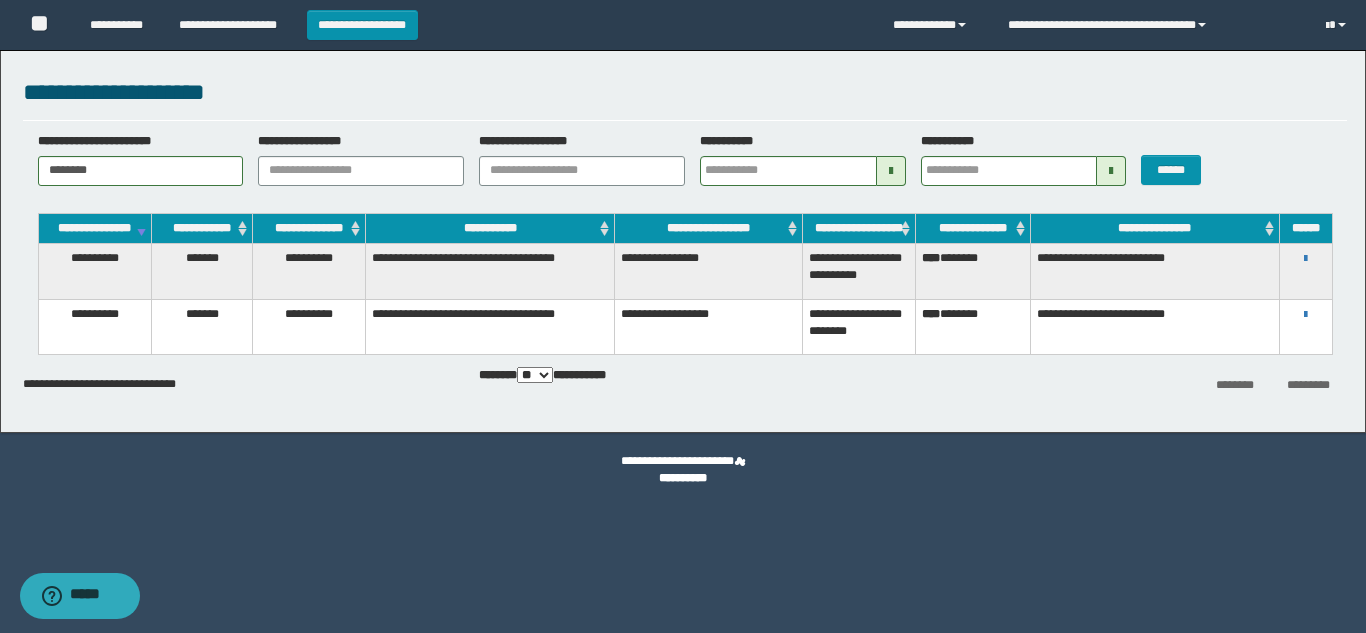 click on "**********" at bounding box center [490, 271] 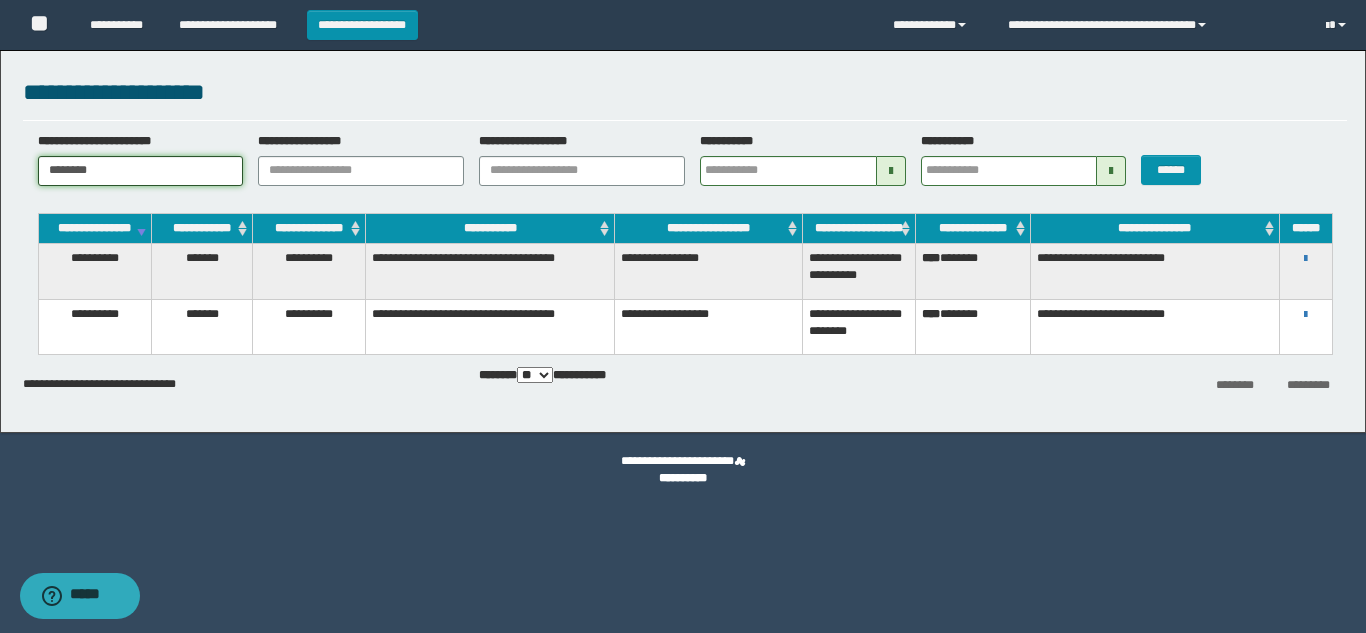 drag, startPoint x: 190, startPoint y: 170, endPoint x: 12, endPoint y: 97, distance: 192.38763 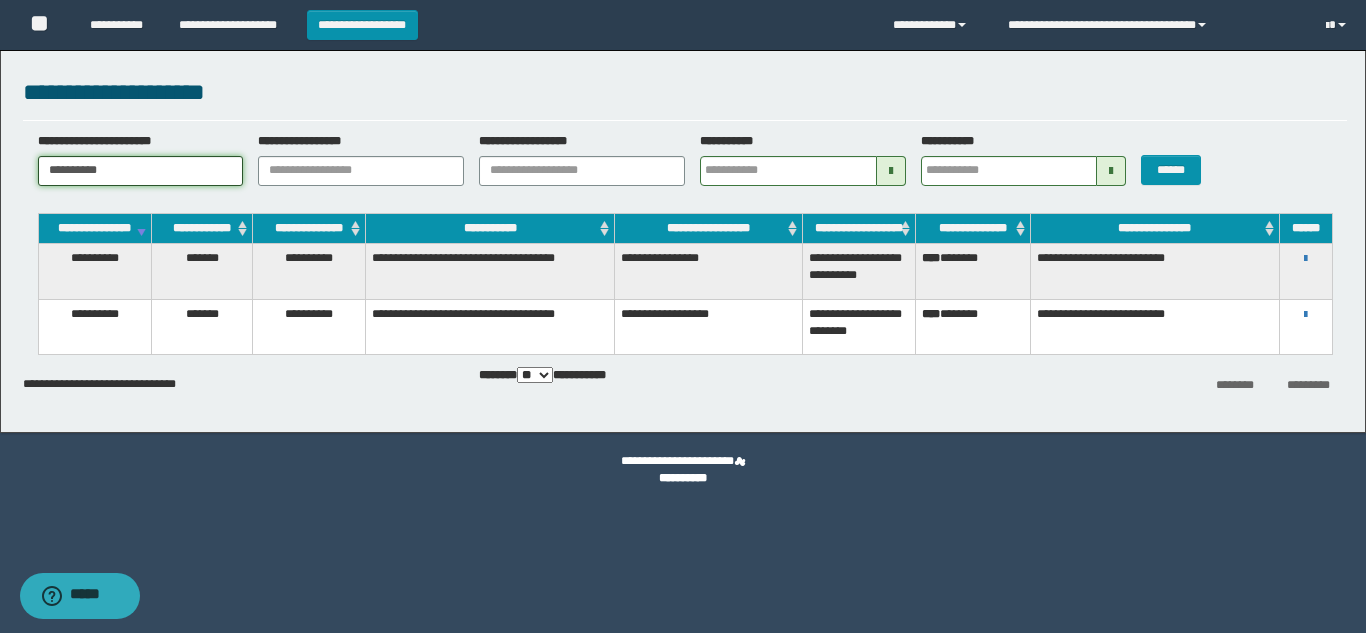 type 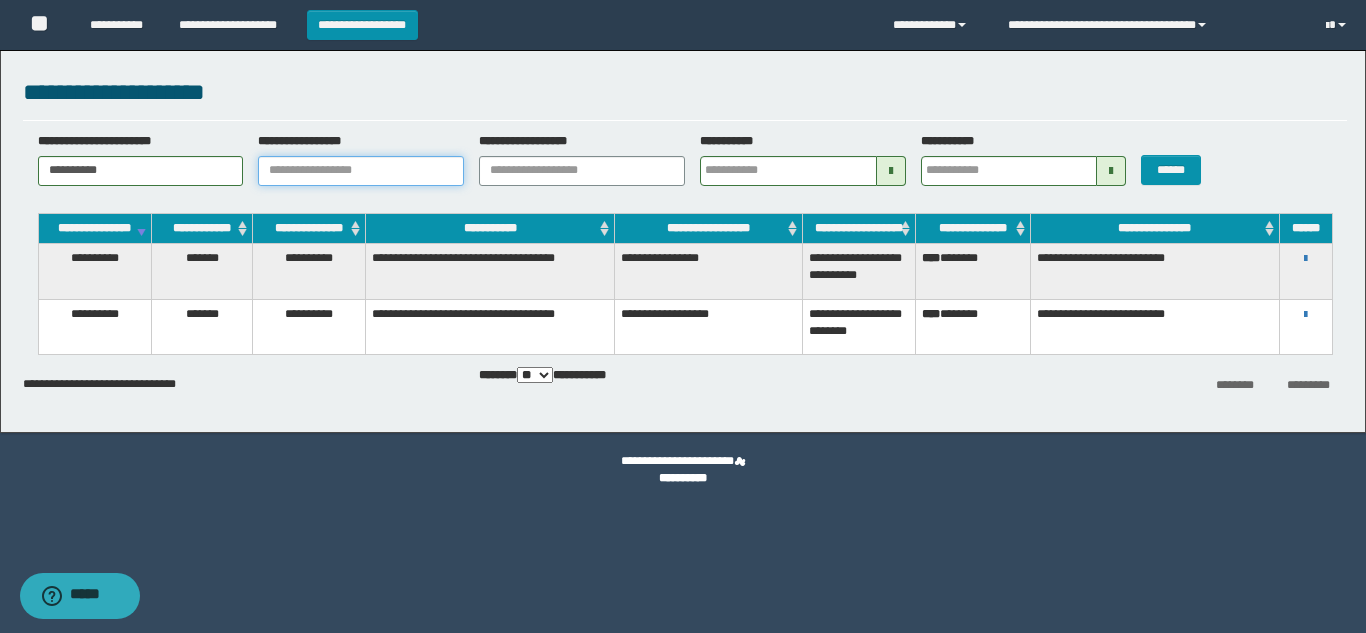 type 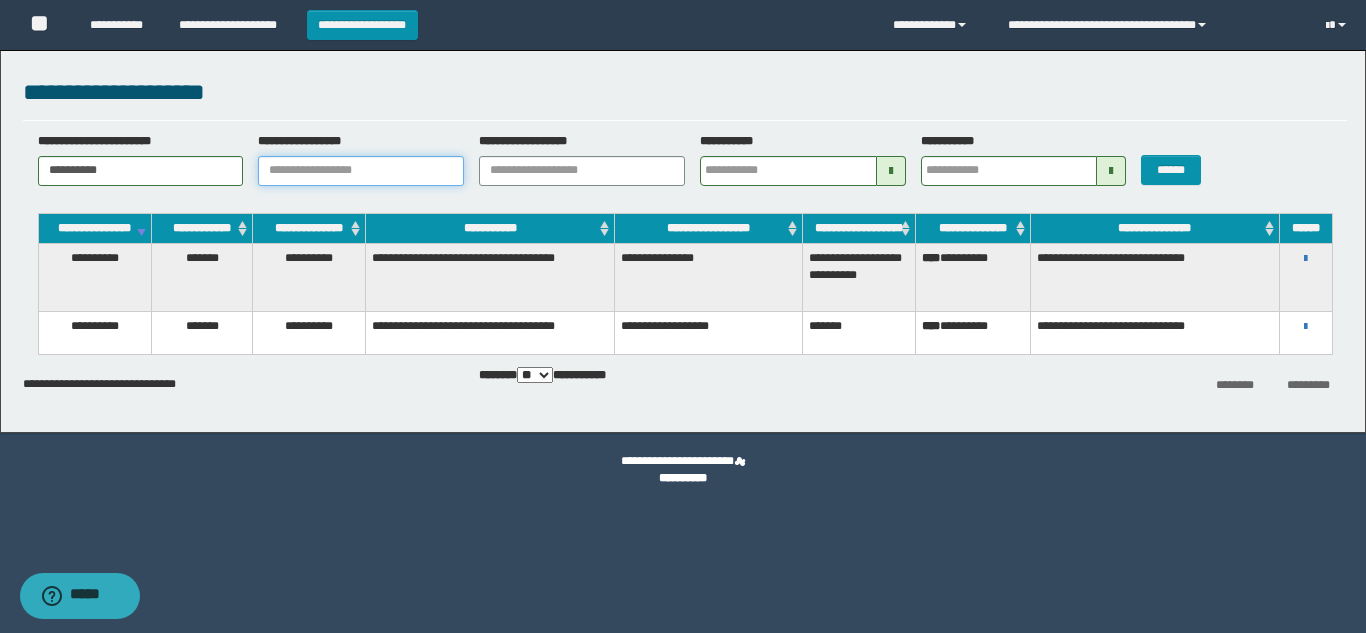 type 